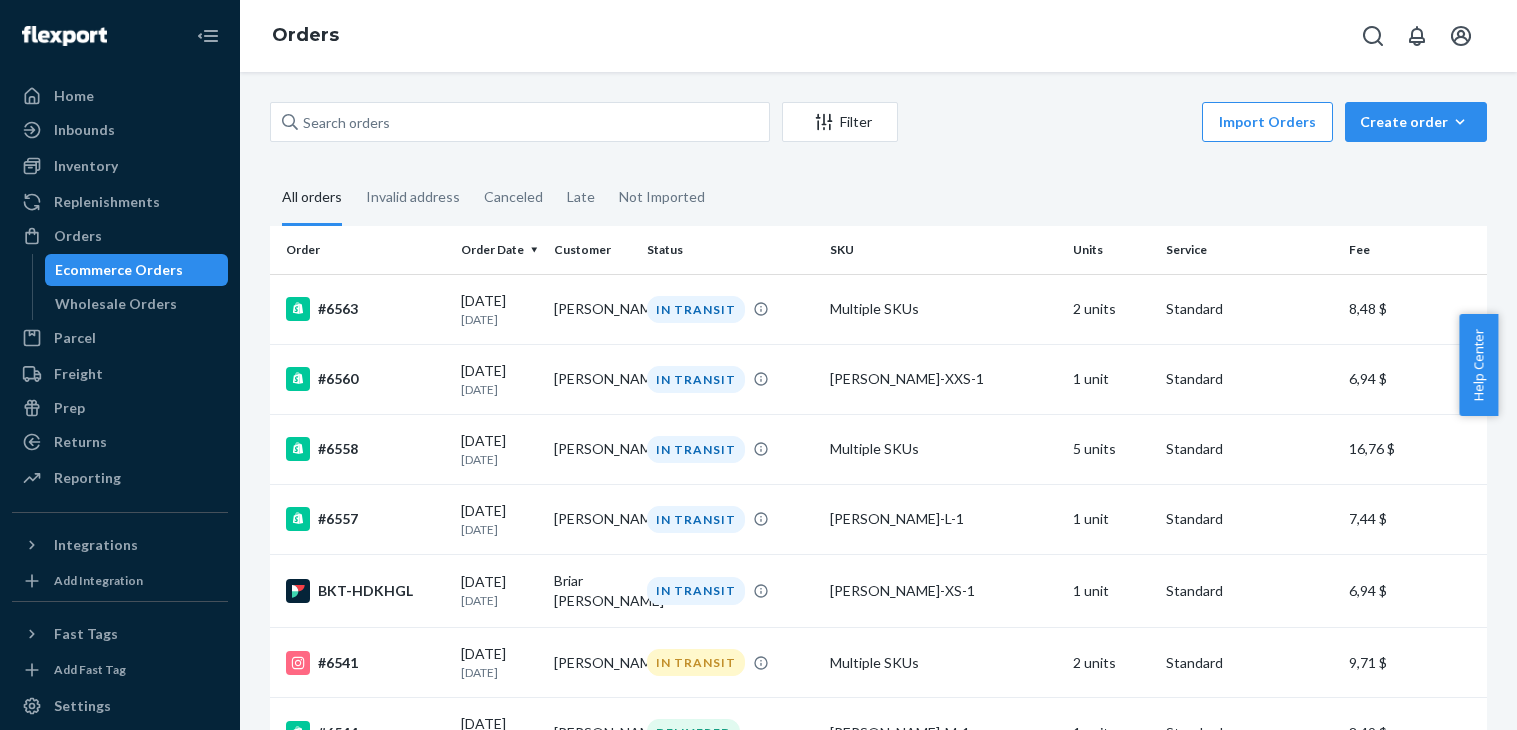 scroll, scrollTop: 0, scrollLeft: 0, axis: both 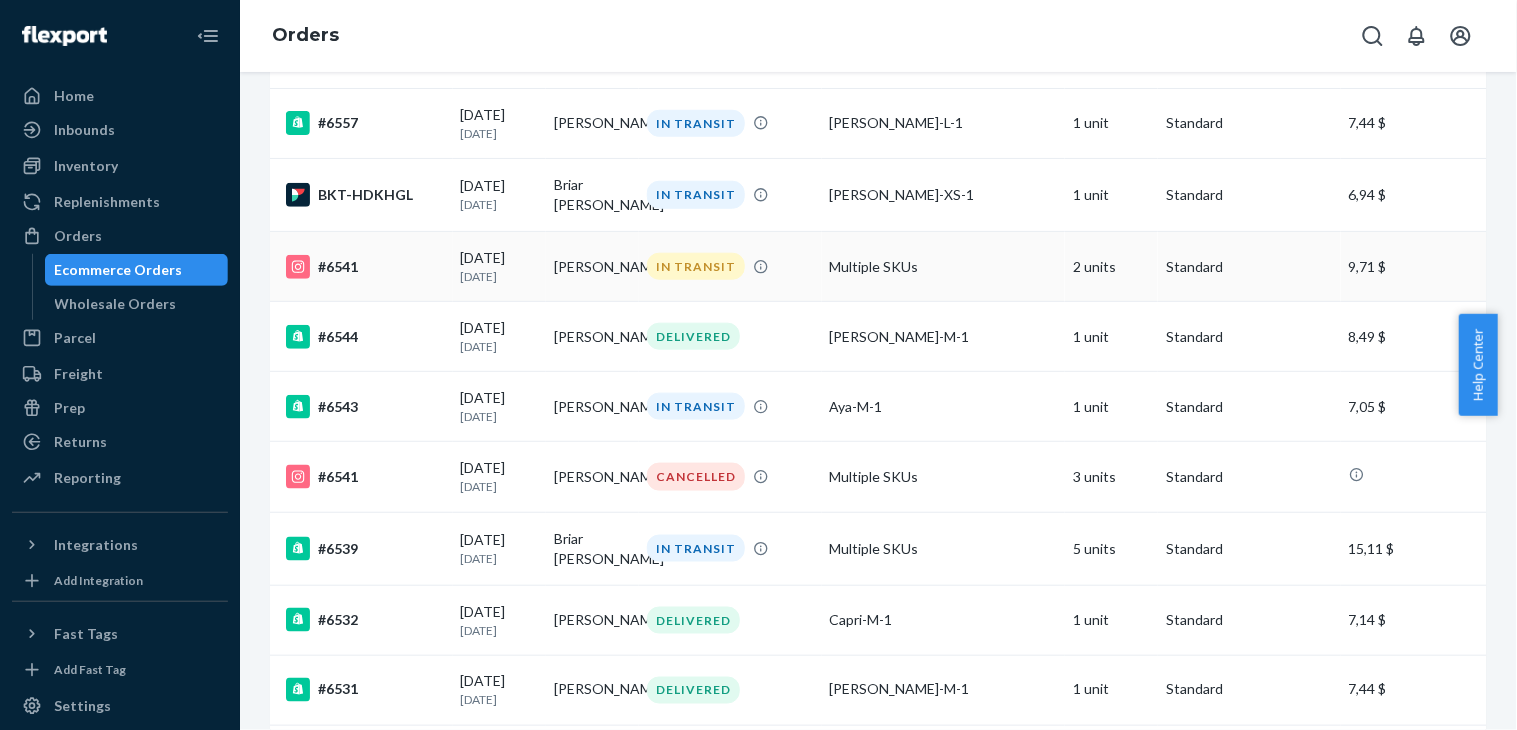click on "#6541" at bounding box center [365, 267] 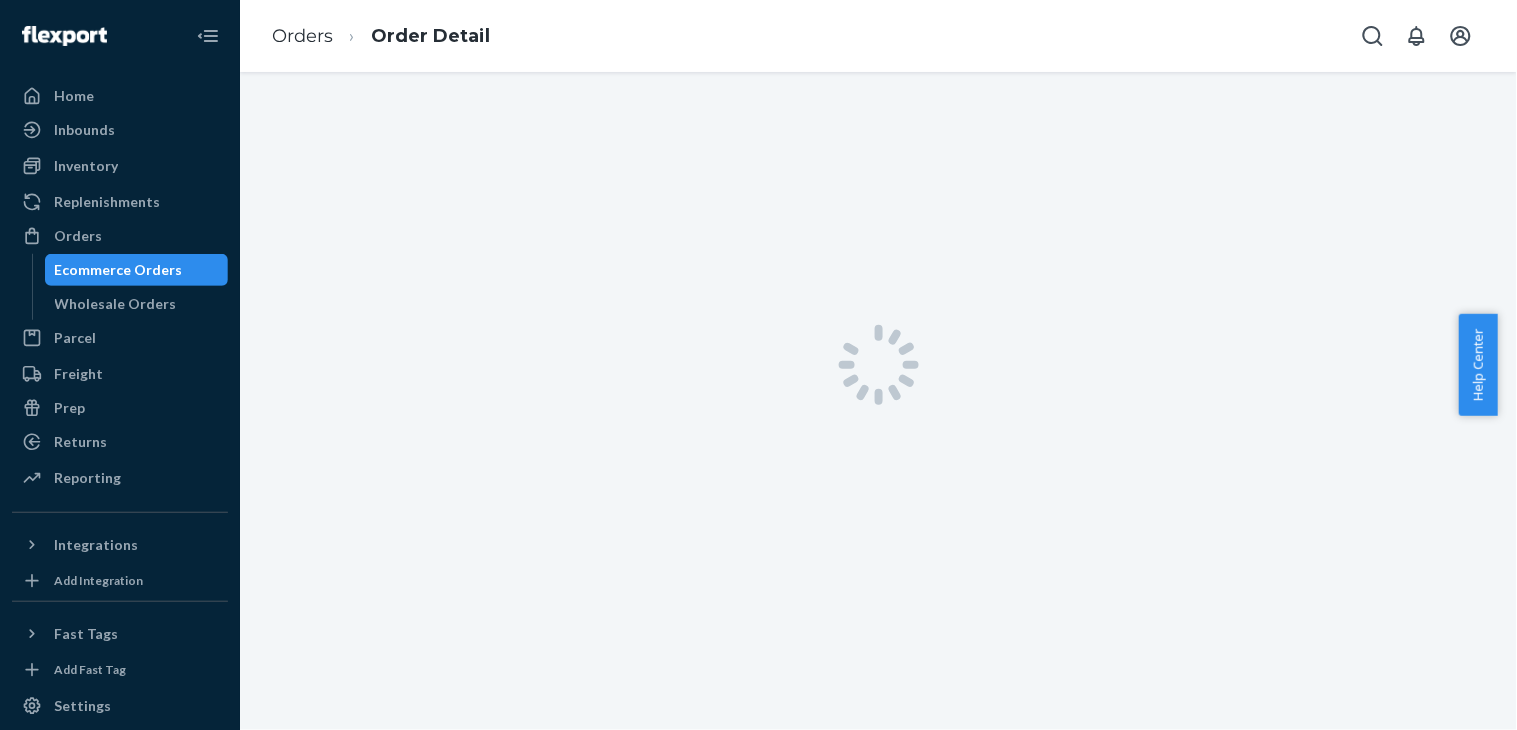 scroll, scrollTop: 0, scrollLeft: 0, axis: both 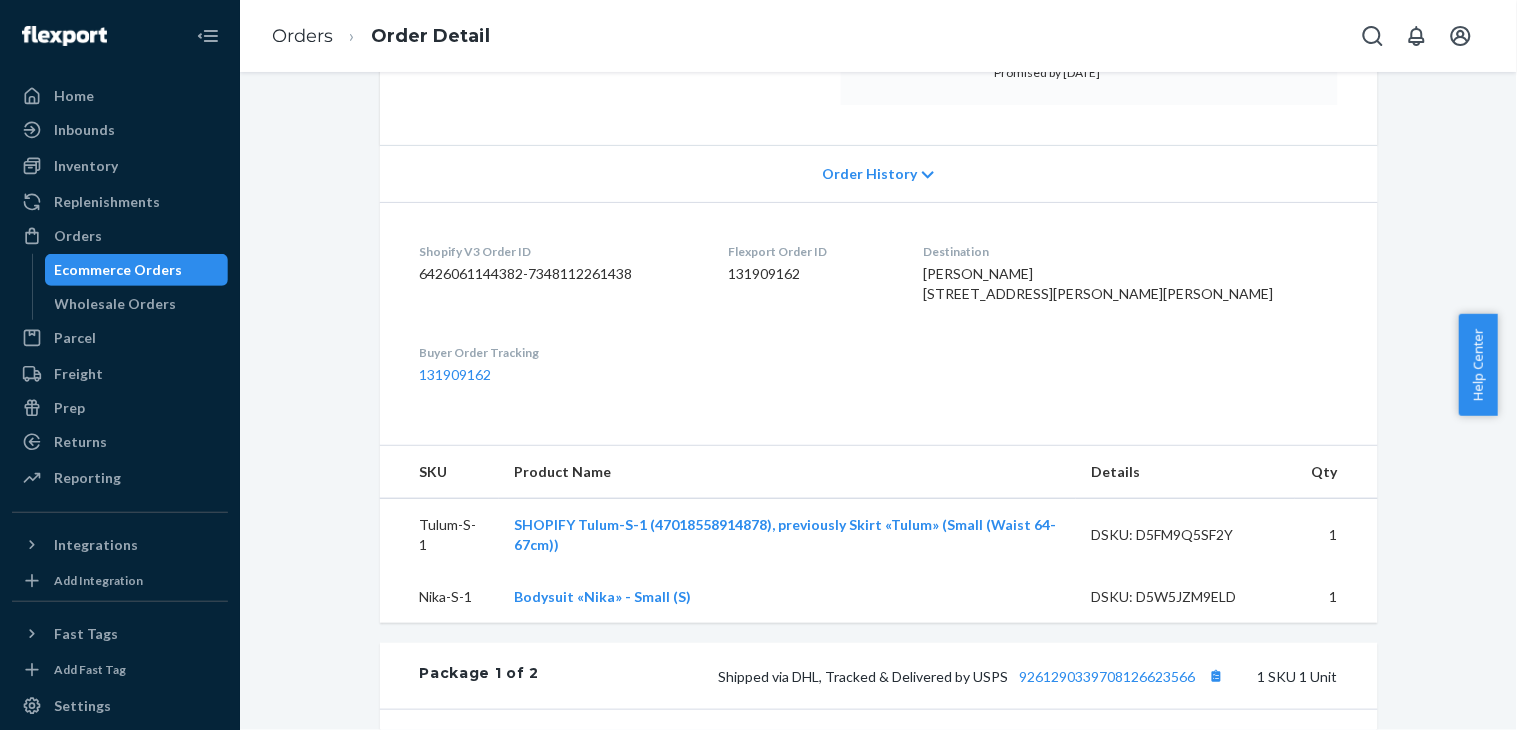 drag, startPoint x: 1482, startPoint y: 290, endPoint x: 1474, endPoint y: 320, distance: 31.04835 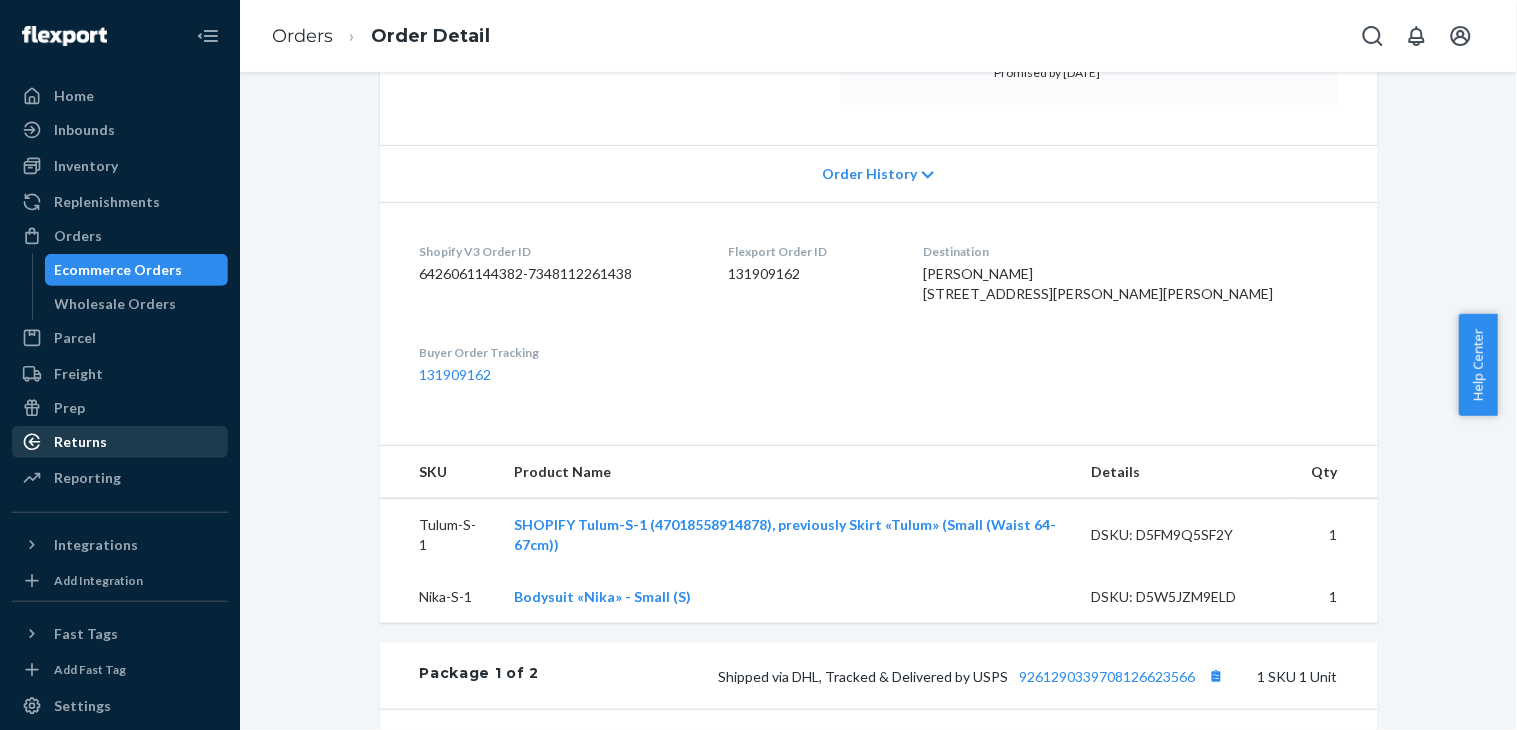 click on "Returns" at bounding box center [120, 442] 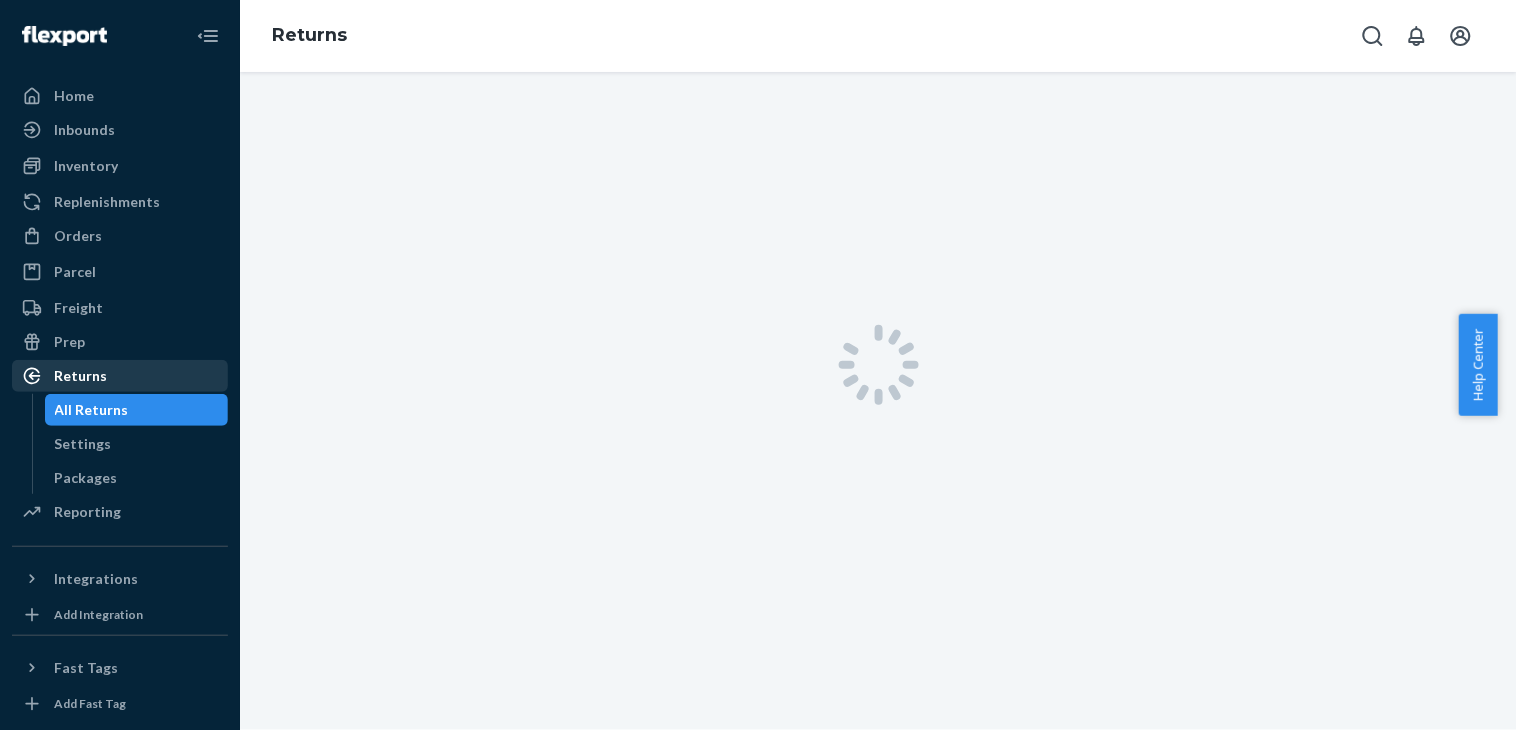 scroll, scrollTop: 0, scrollLeft: 0, axis: both 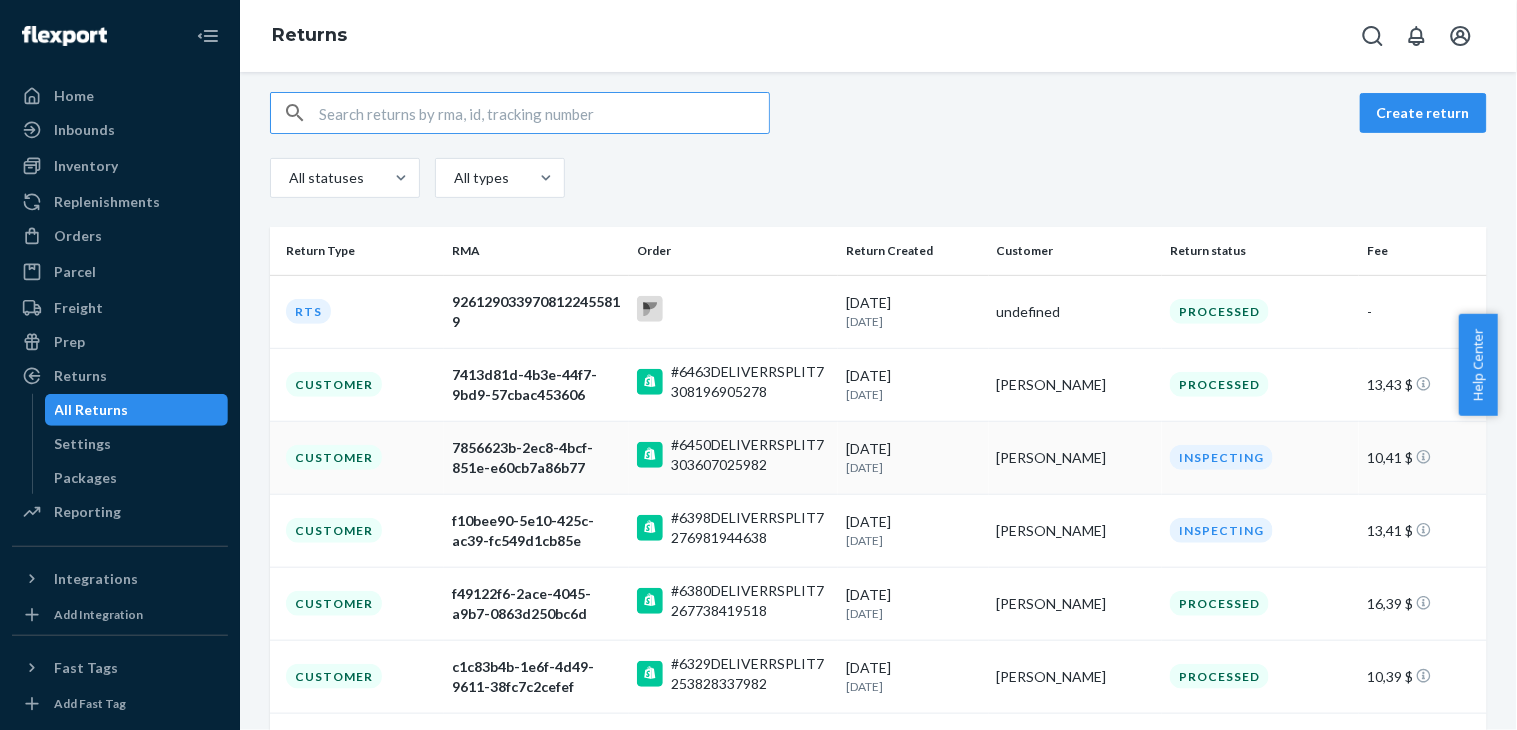 click on "Customer" at bounding box center (334, 457) 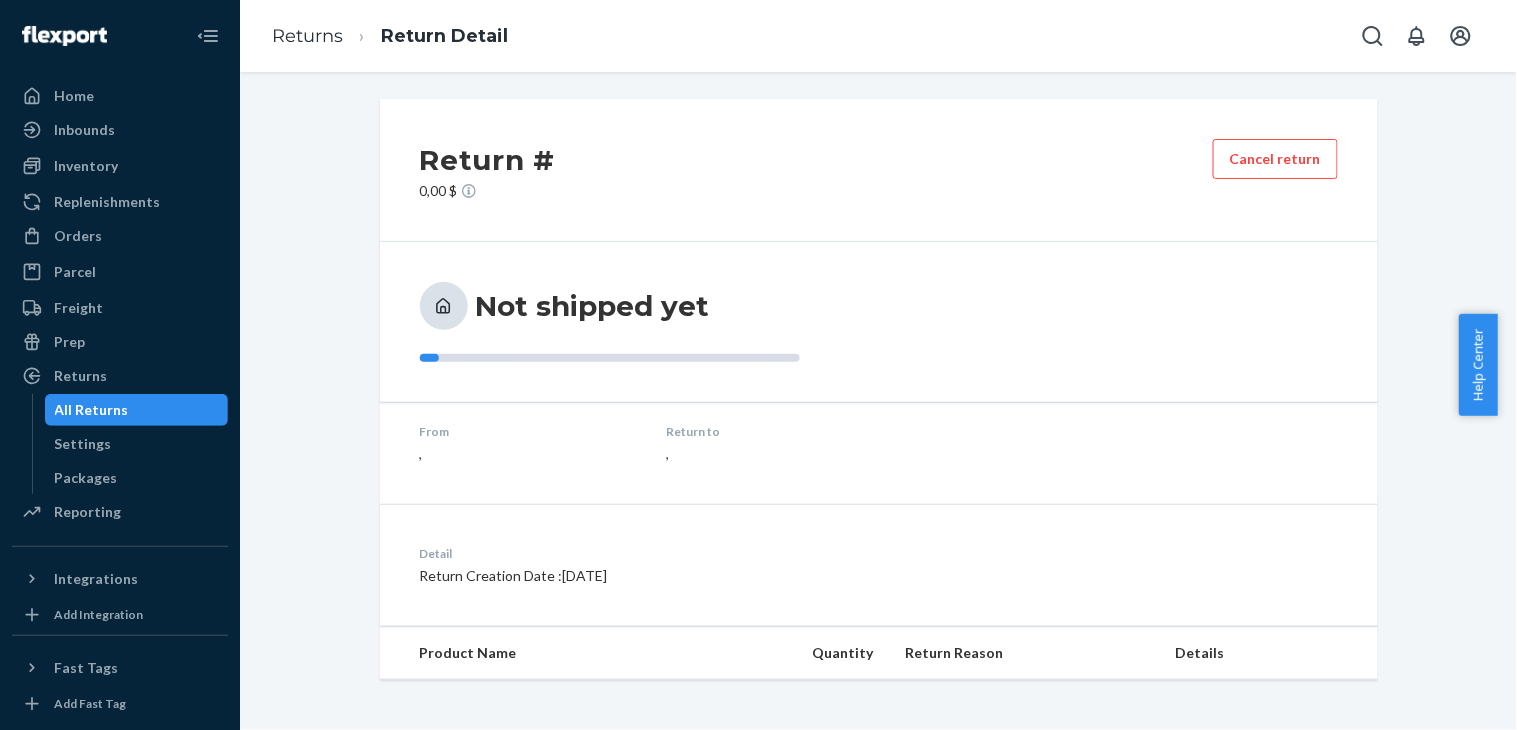 scroll, scrollTop: 0, scrollLeft: 0, axis: both 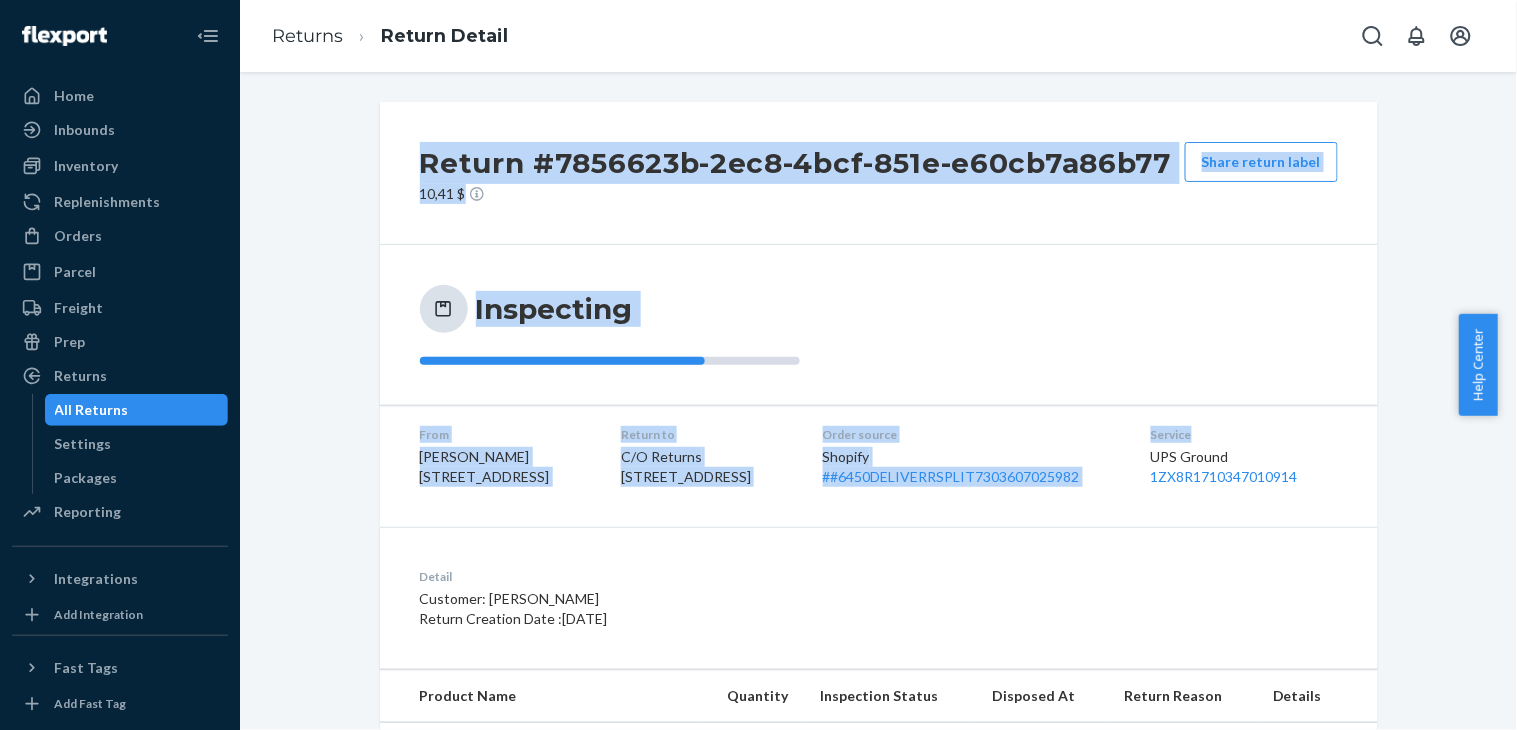 drag, startPoint x: 1497, startPoint y: 272, endPoint x: 1511, endPoint y: -69, distance: 341.28726 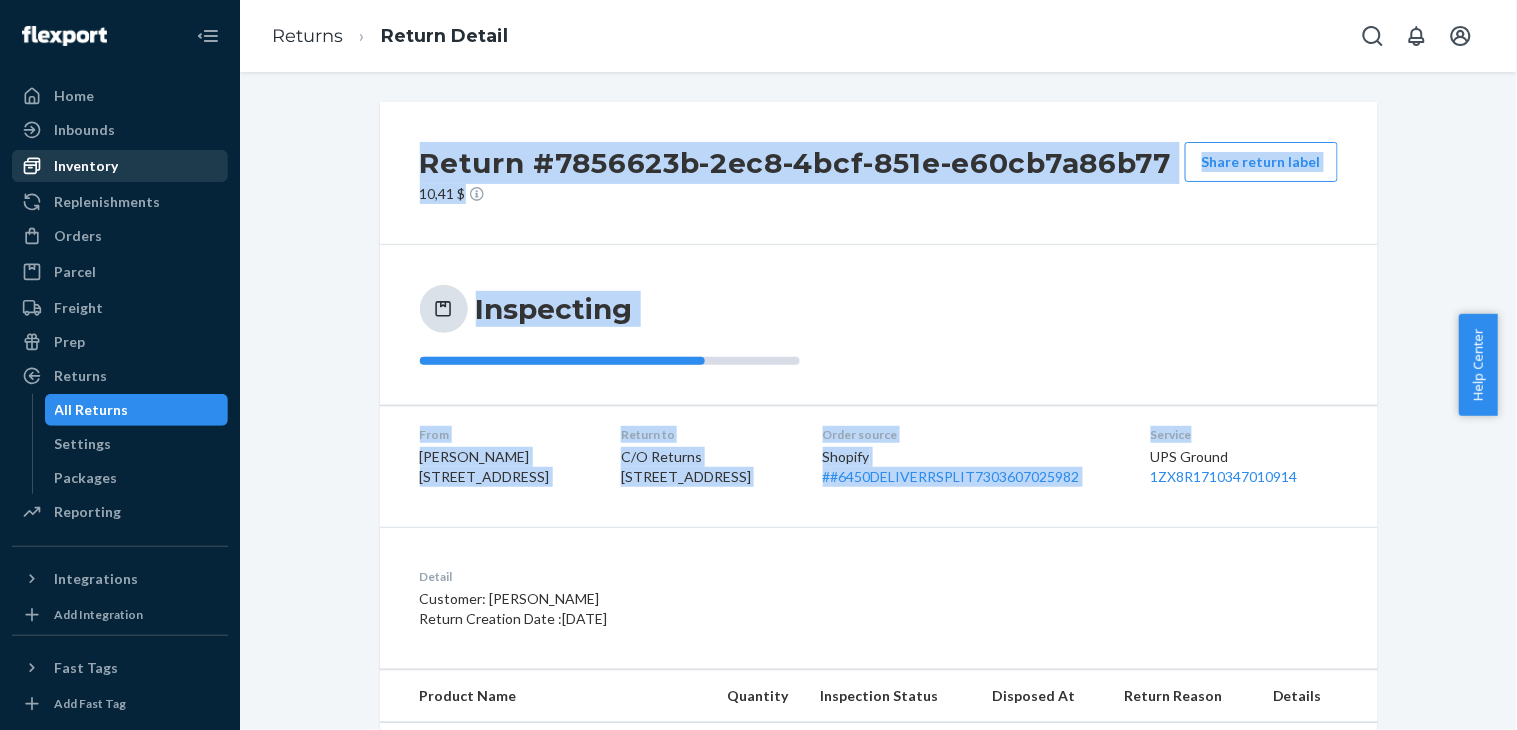 click on "Inventory" at bounding box center (86, 166) 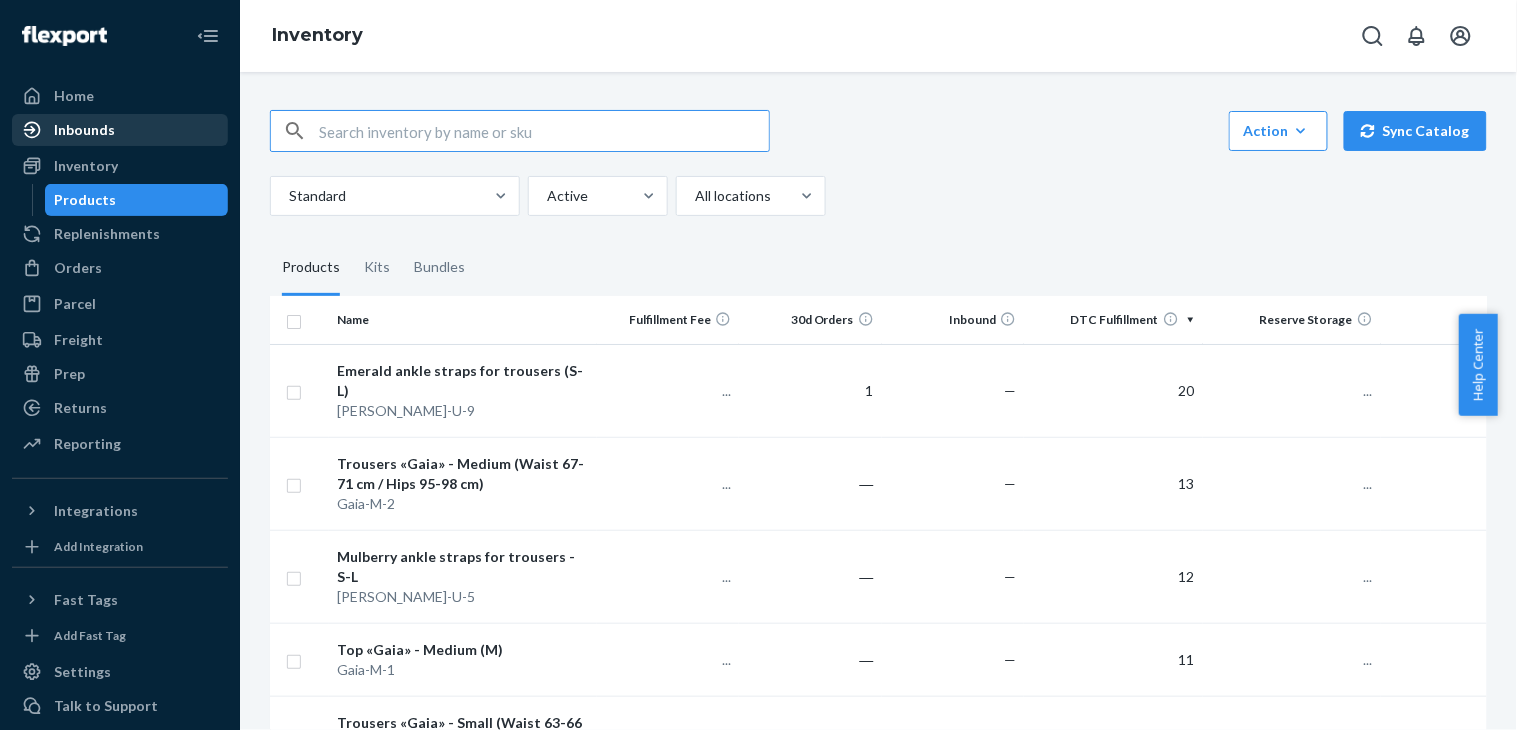 click on "Inbounds" at bounding box center (84, 130) 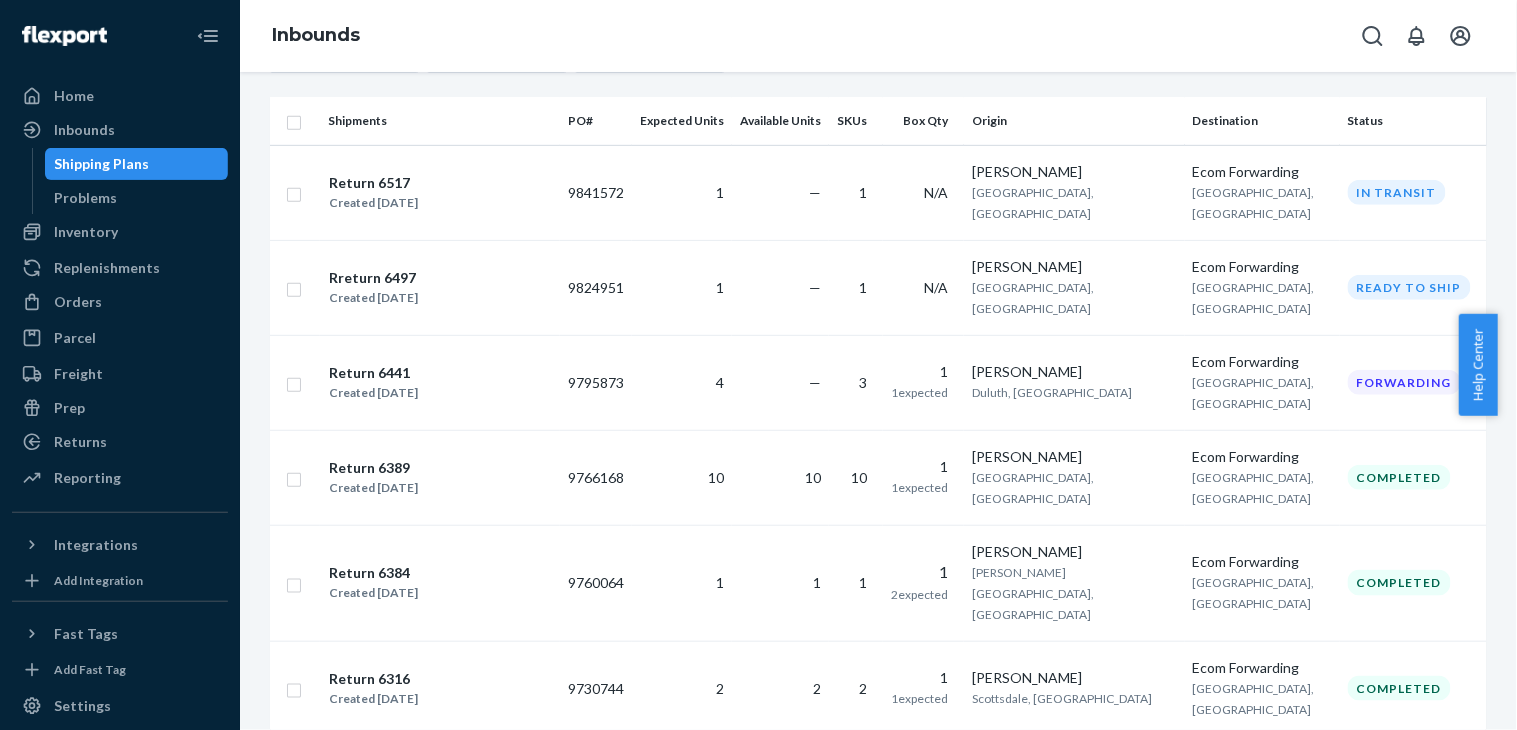 scroll, scrollTop: 0, scrollLeft: 0, axis: both 